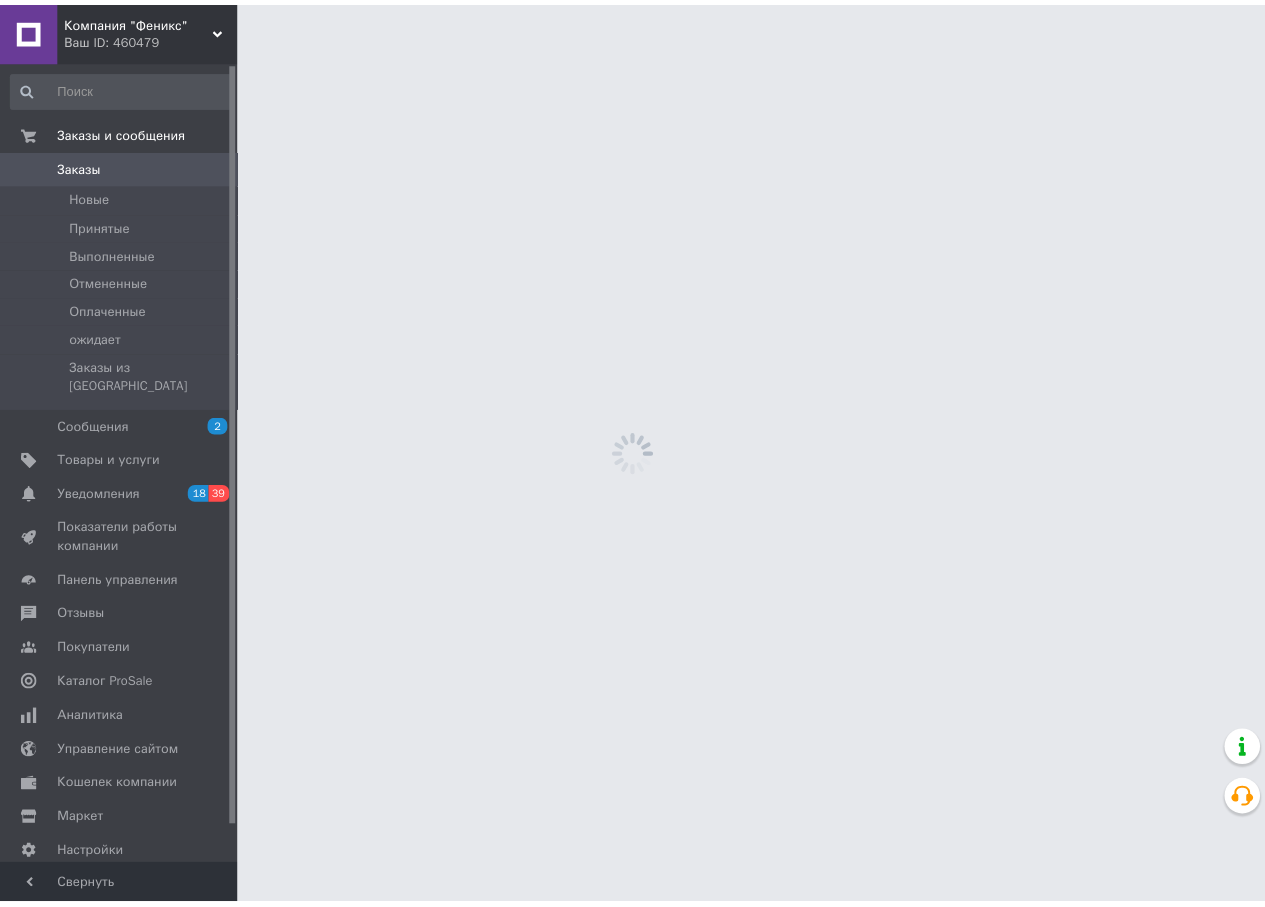 scroll, scrollTop: 0, scrollLeft: 0, axis: both 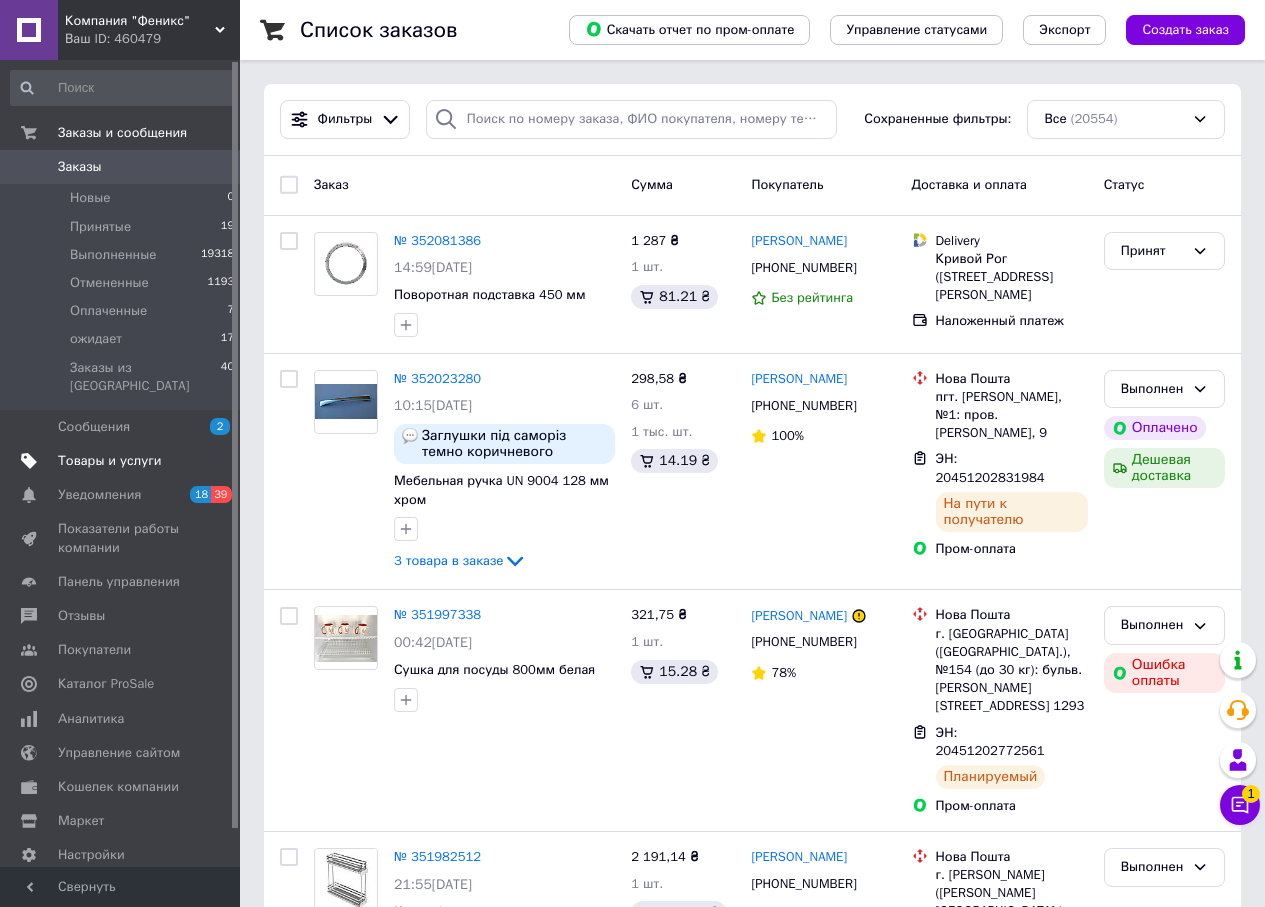 click on "Товары и услуги" at bounding box center [110, 461] 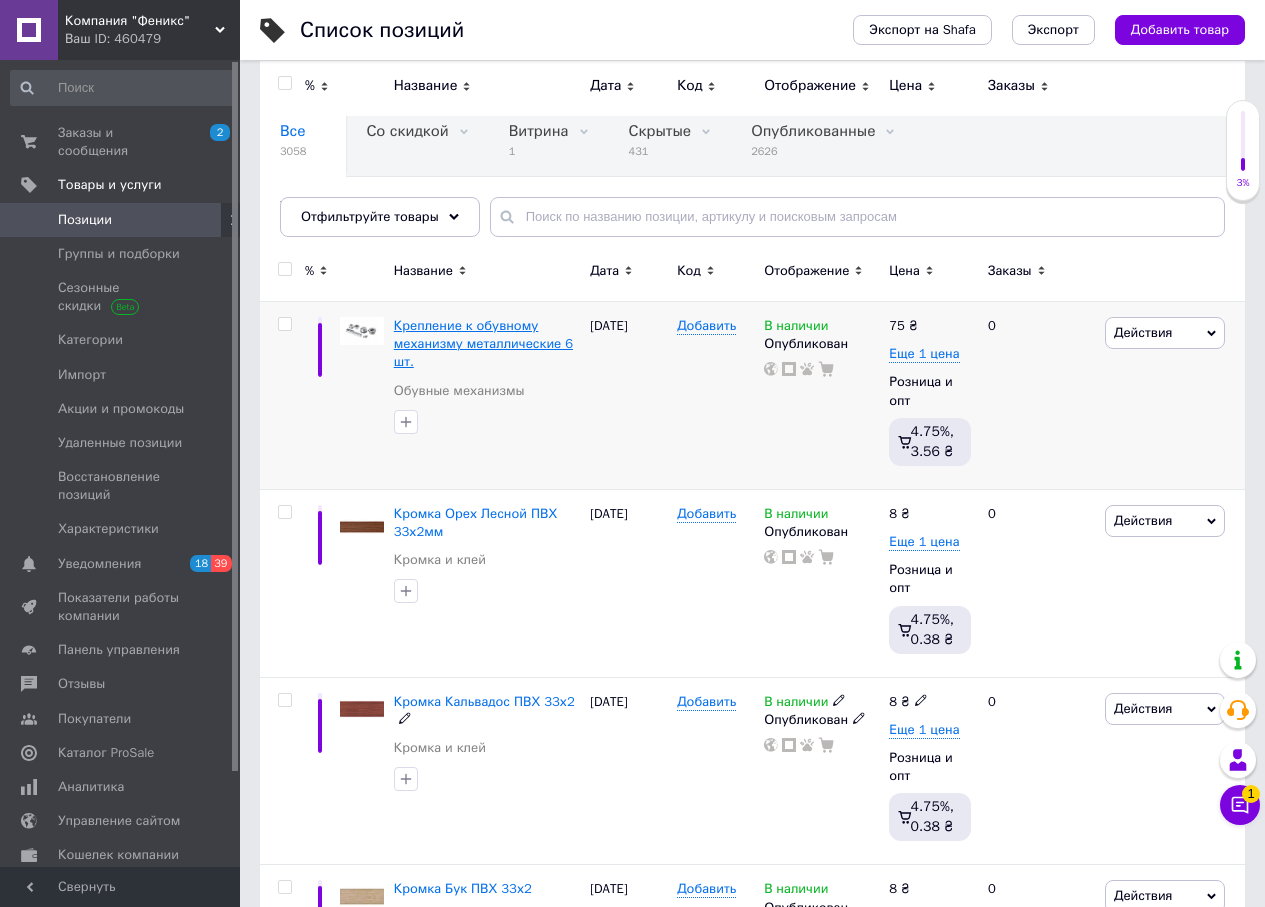 scroll, scrollTop: 100, scrollLeft: 0, axis: vertical 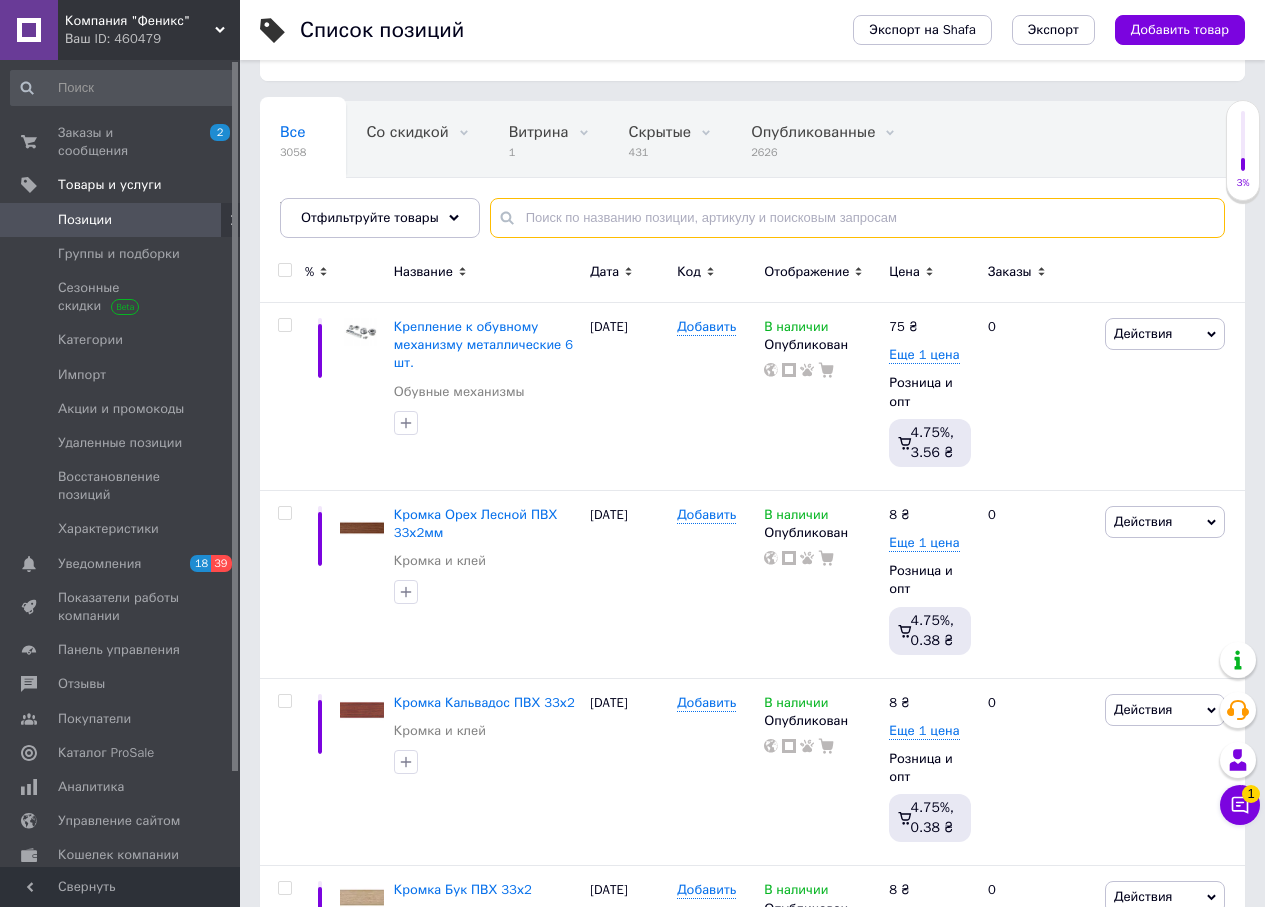 click at bounding box center [857, 218] 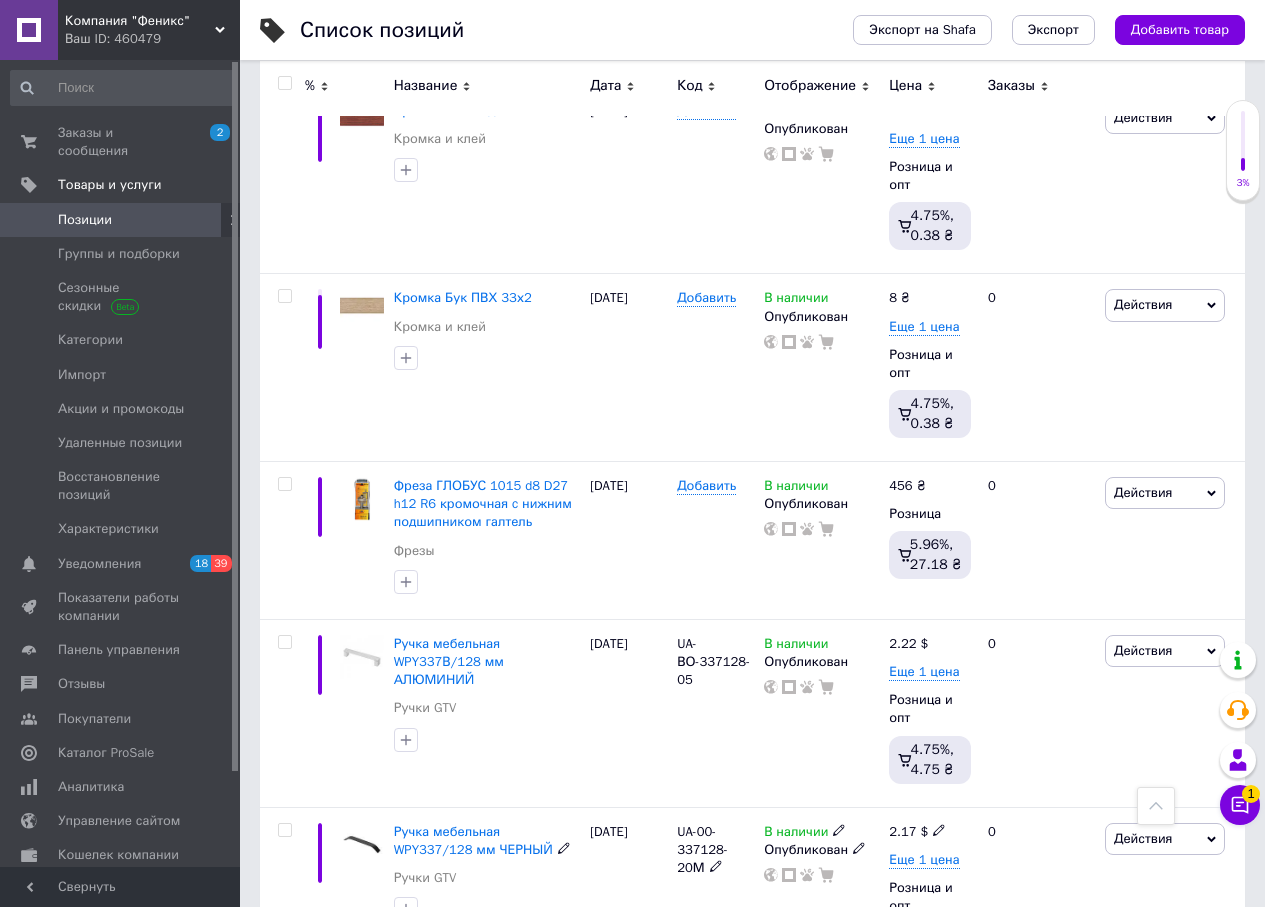 scroll, scrollTop: 900, scrollLeft: 0, axis: vertical 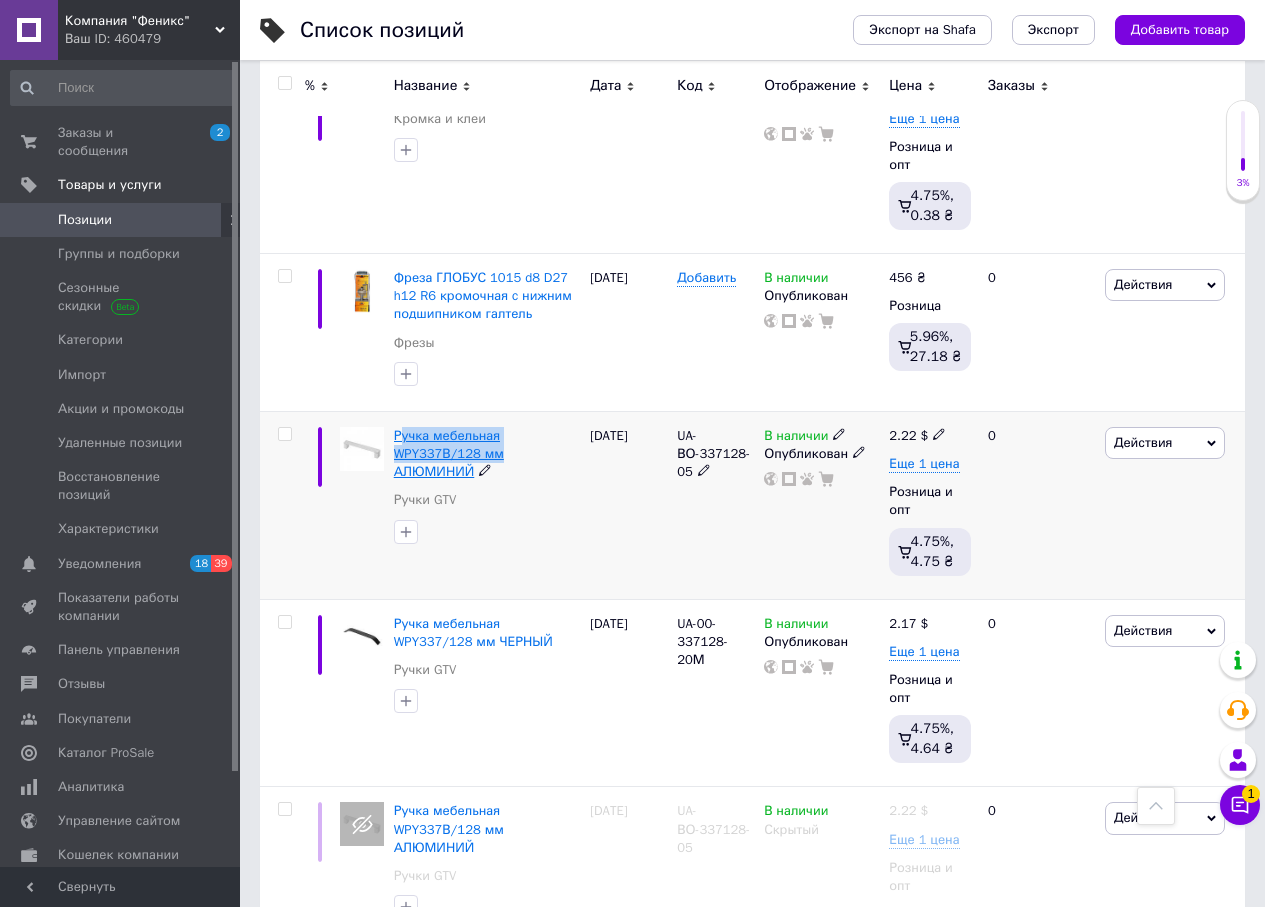 drag, startPoint x: 523, startPoint y: 455, endPoint x: 405, endPoint y: 440, distance: 118.94957 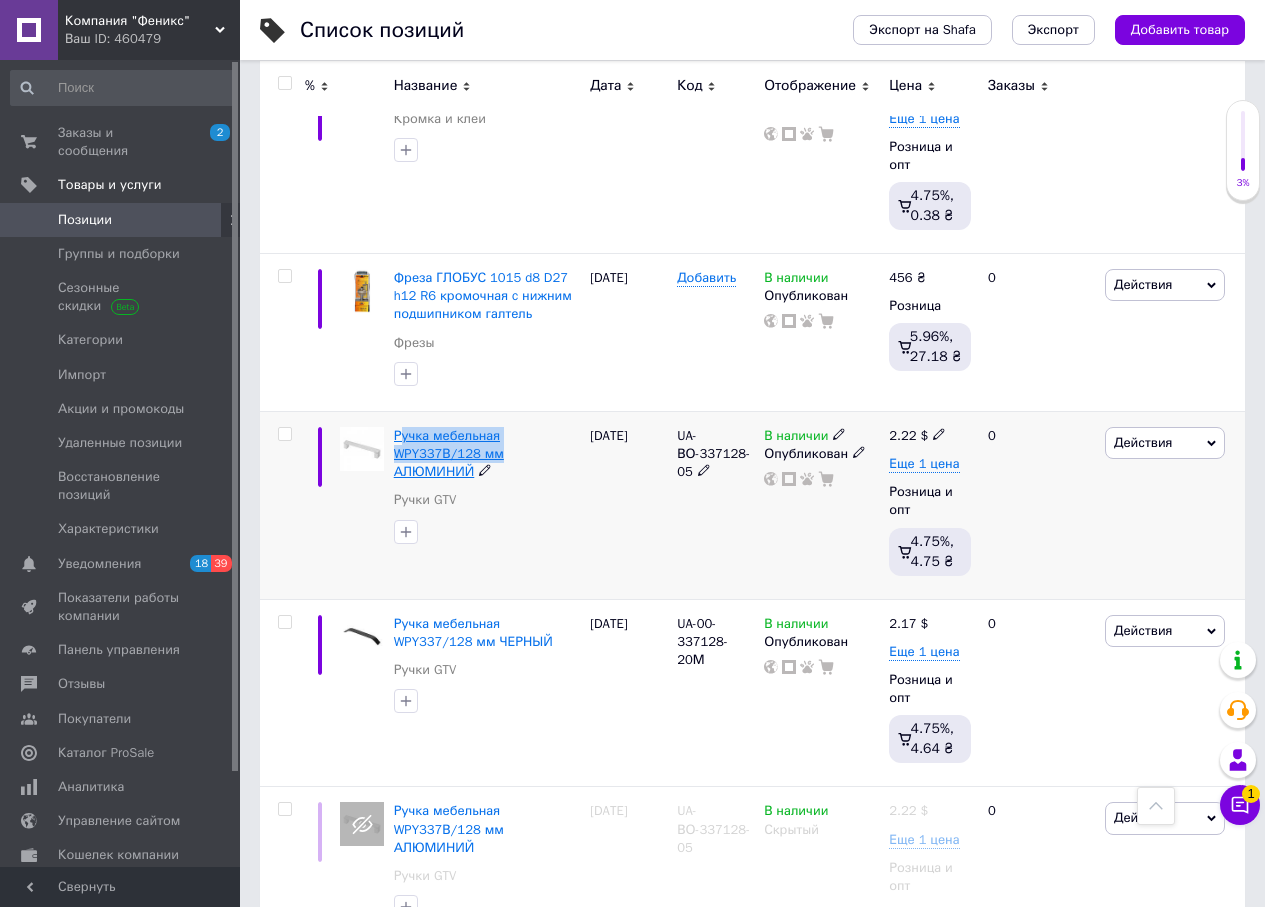 click on "Ручка мебельная WPY337В/128 мм АЛЮМИНИЙ" at bounding box center [487, 454] 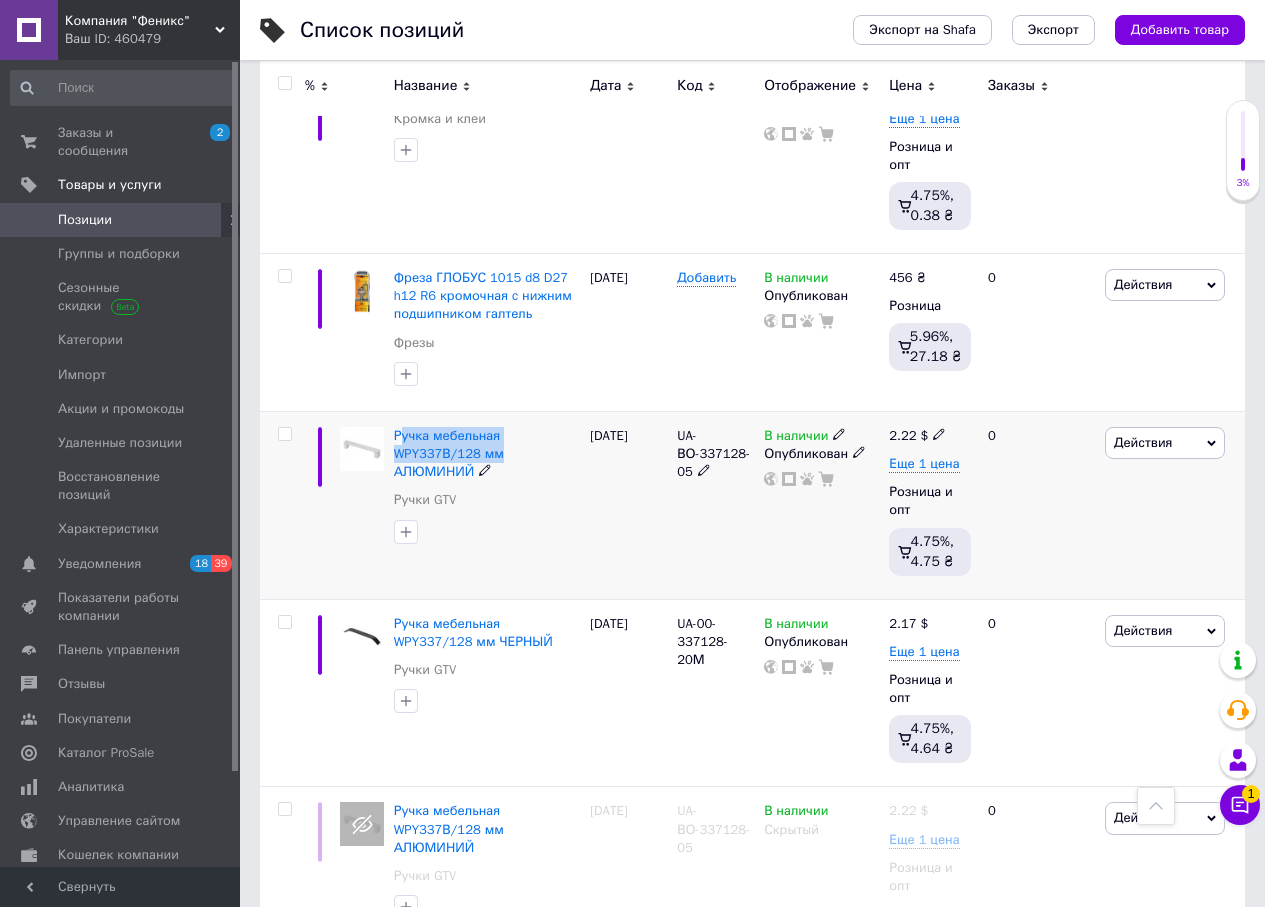 click on "Ручка мебельная WPY337В/128 мм АЛЮМИНИЙ" at bounding box center (487, 454) 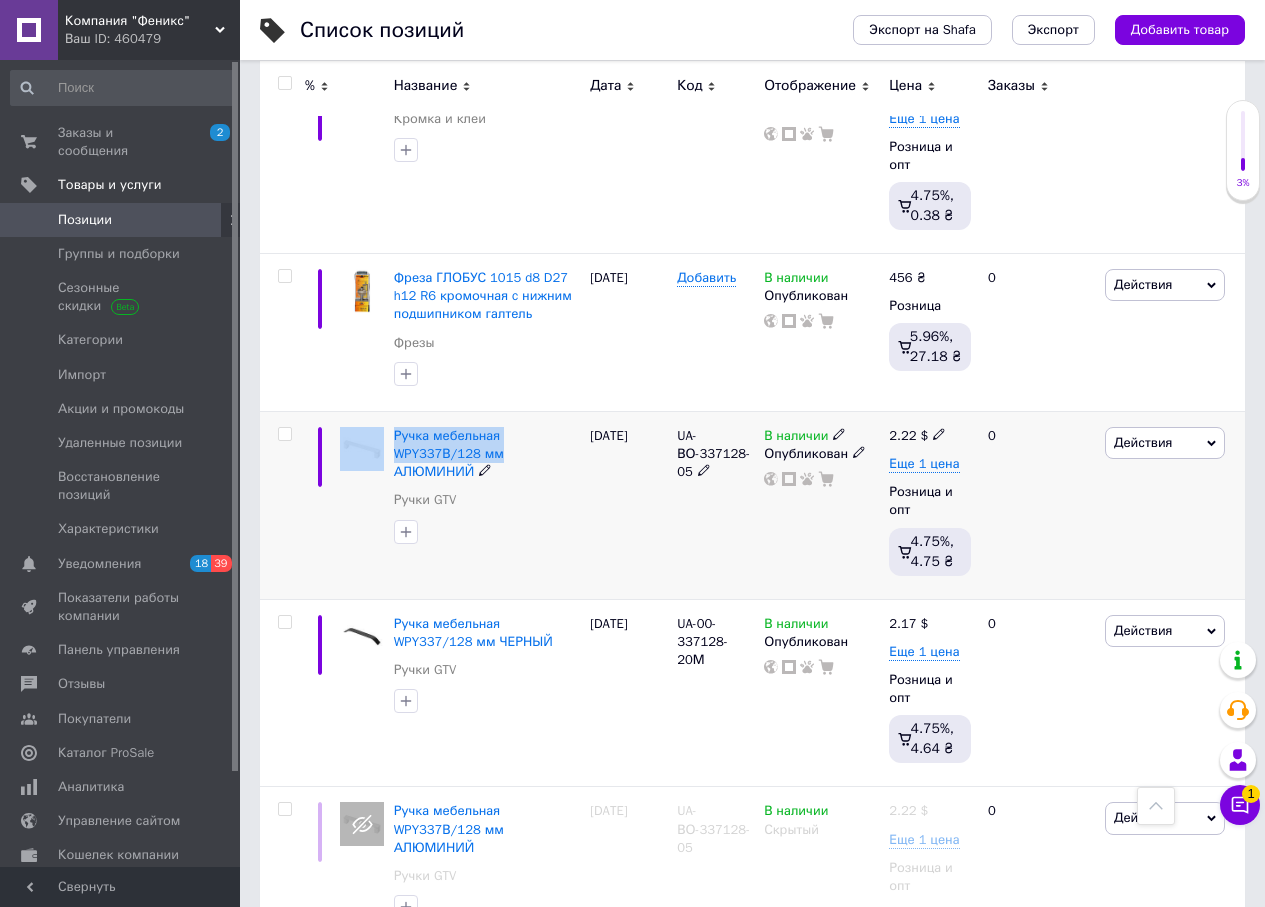 drag, startPoint x: 503, startPoint y: 453, endPoint x: 384, endPoint y: 437, distance: 120.070816 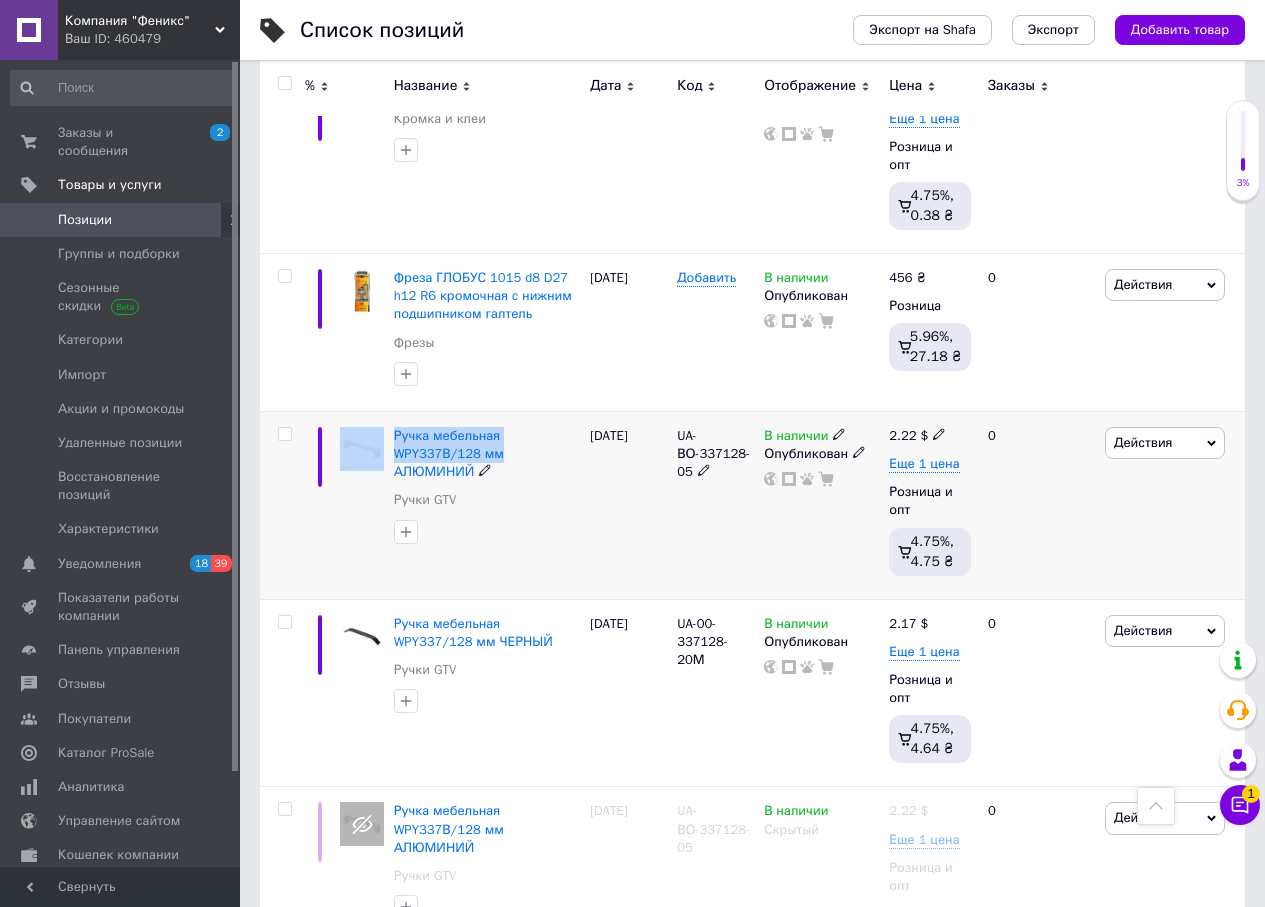 click on "Ручка мебельная WPY337В/128 мм АЛЮМИНИЙ Ручки GTV [DATE] UA-ВО-337128-05 В наличии Опубликован 2.22   $ Еще 1 цена Розница и опт 4.75%, 4.75 ₴ 0 Действия Редактировать Поднять в начало группы Копировать Скидка Подарок Сопутствующие Скрыть Ярлык Добавить на витрину Добавить в кампанию Каталог ProSale Удалить" at bounding box center [752, 505] 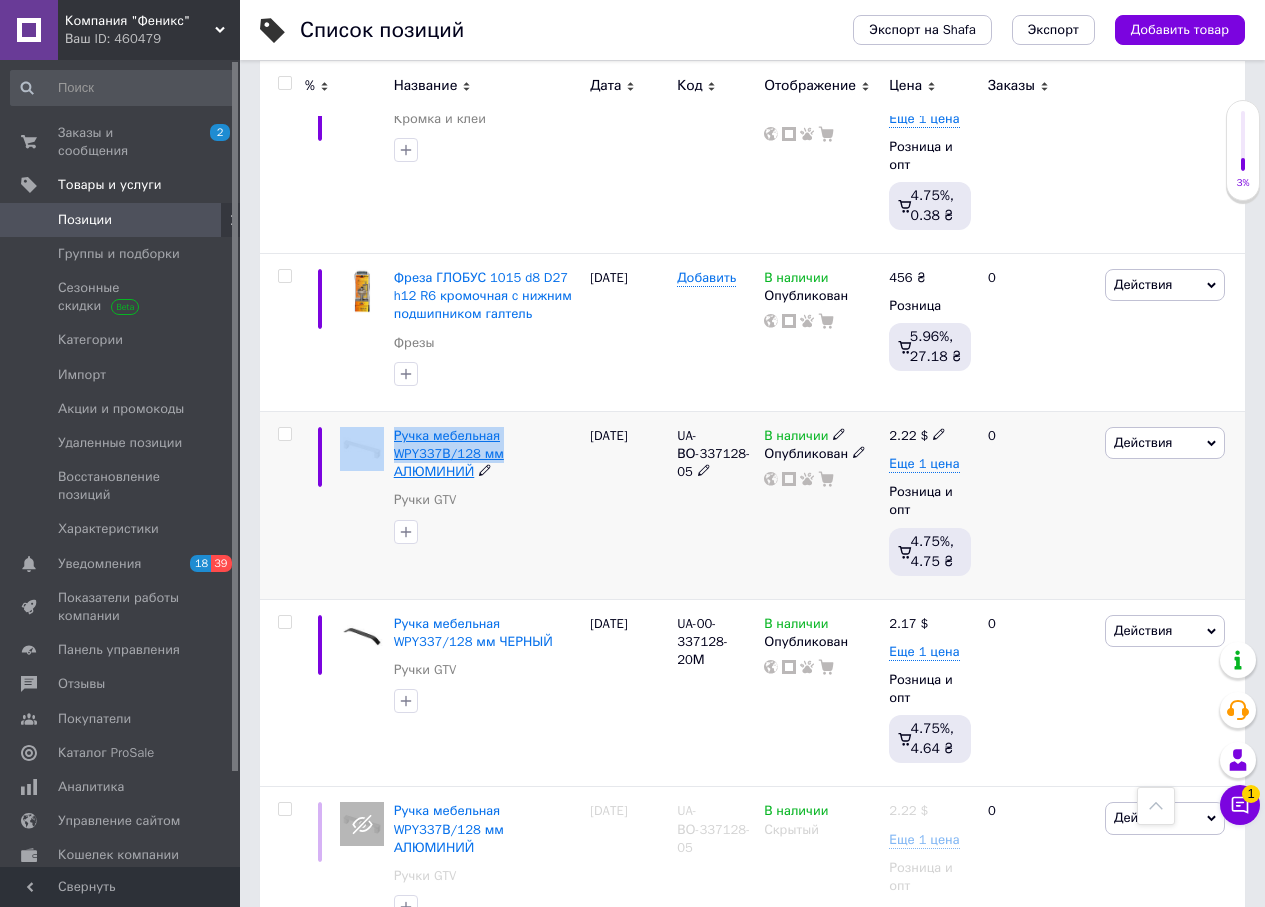 copy on "Ручка мебельная WPY337В/128 мм" 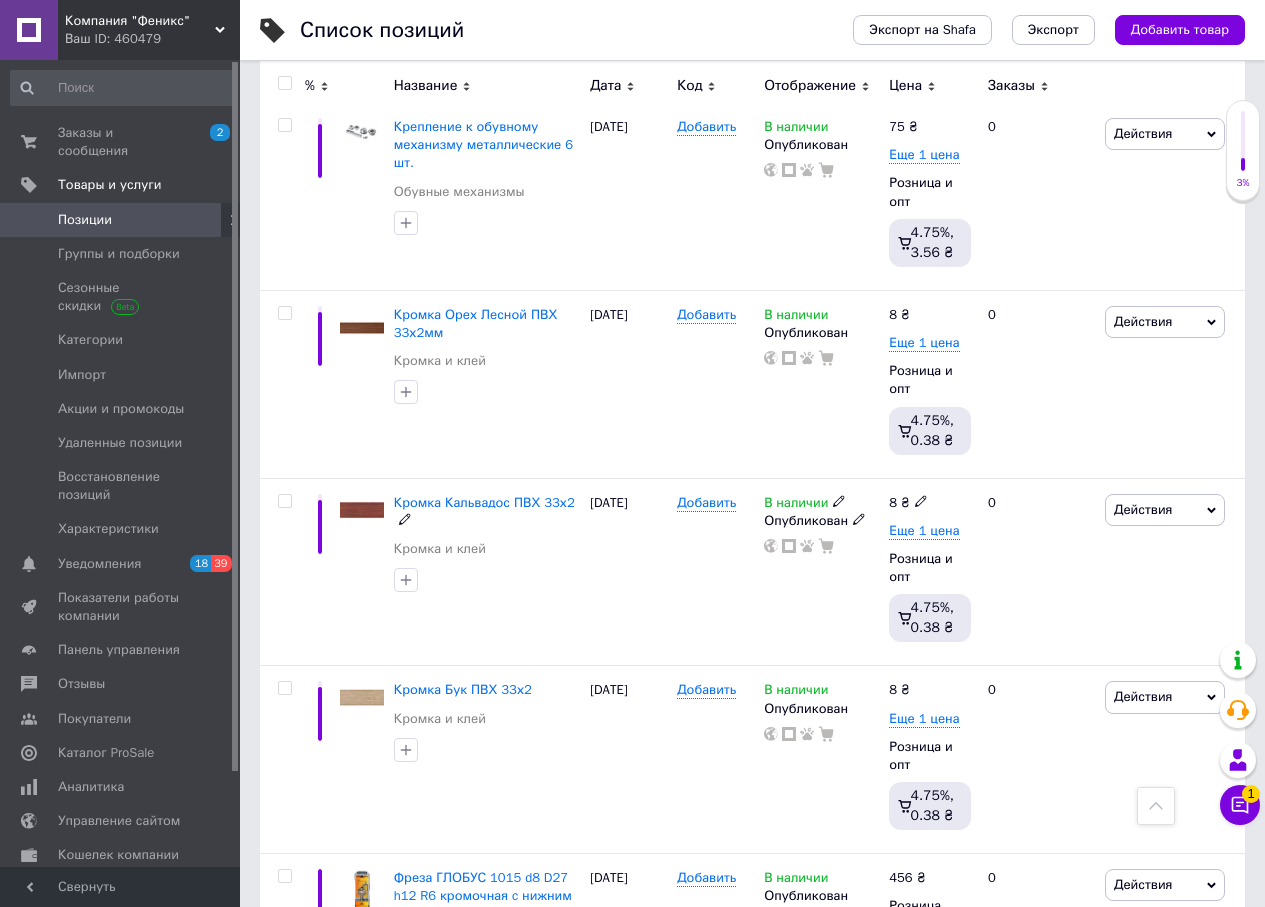 scroll, scrollTop: 0, scrollLeft: 0, axis: both 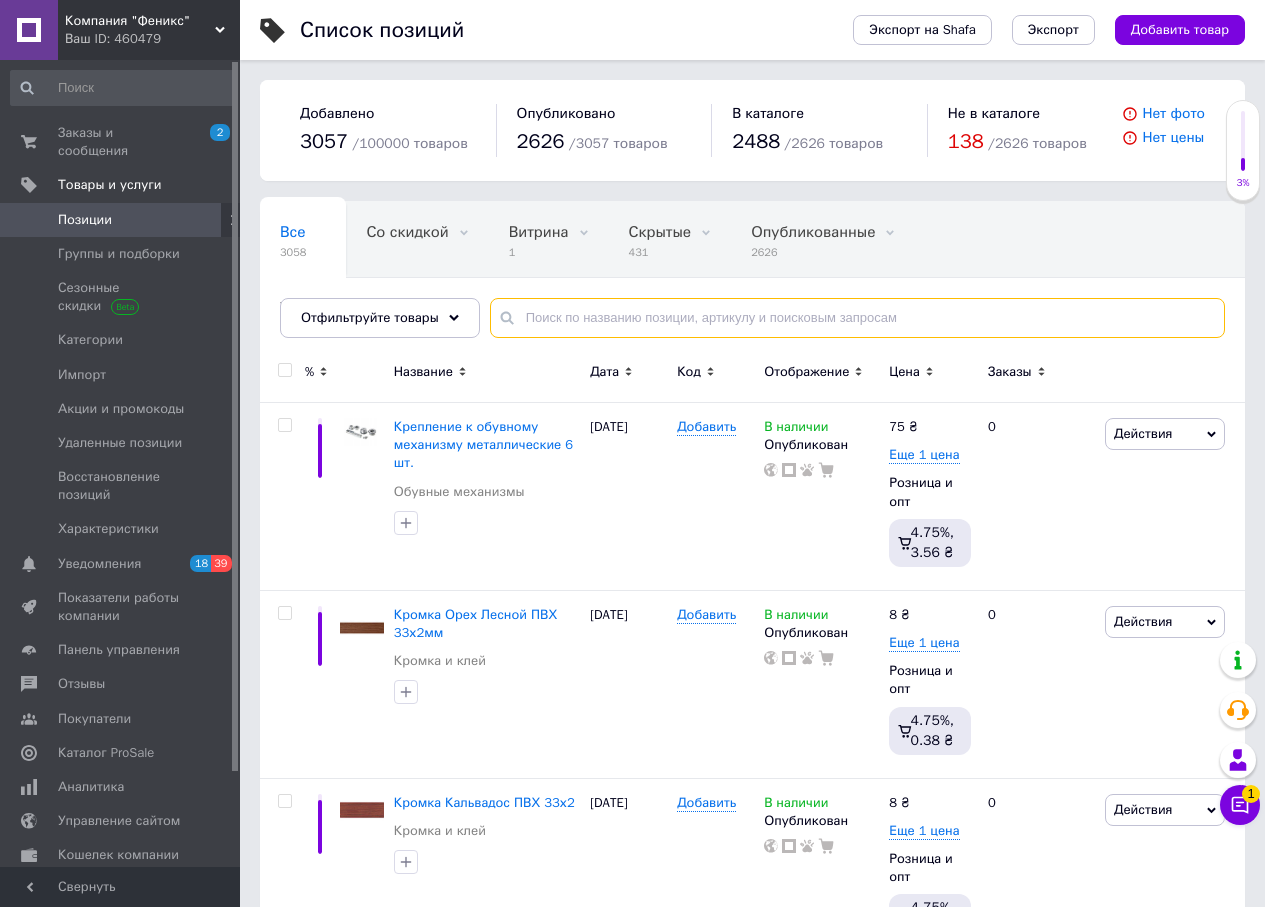 click at bounding box center (857, 318) 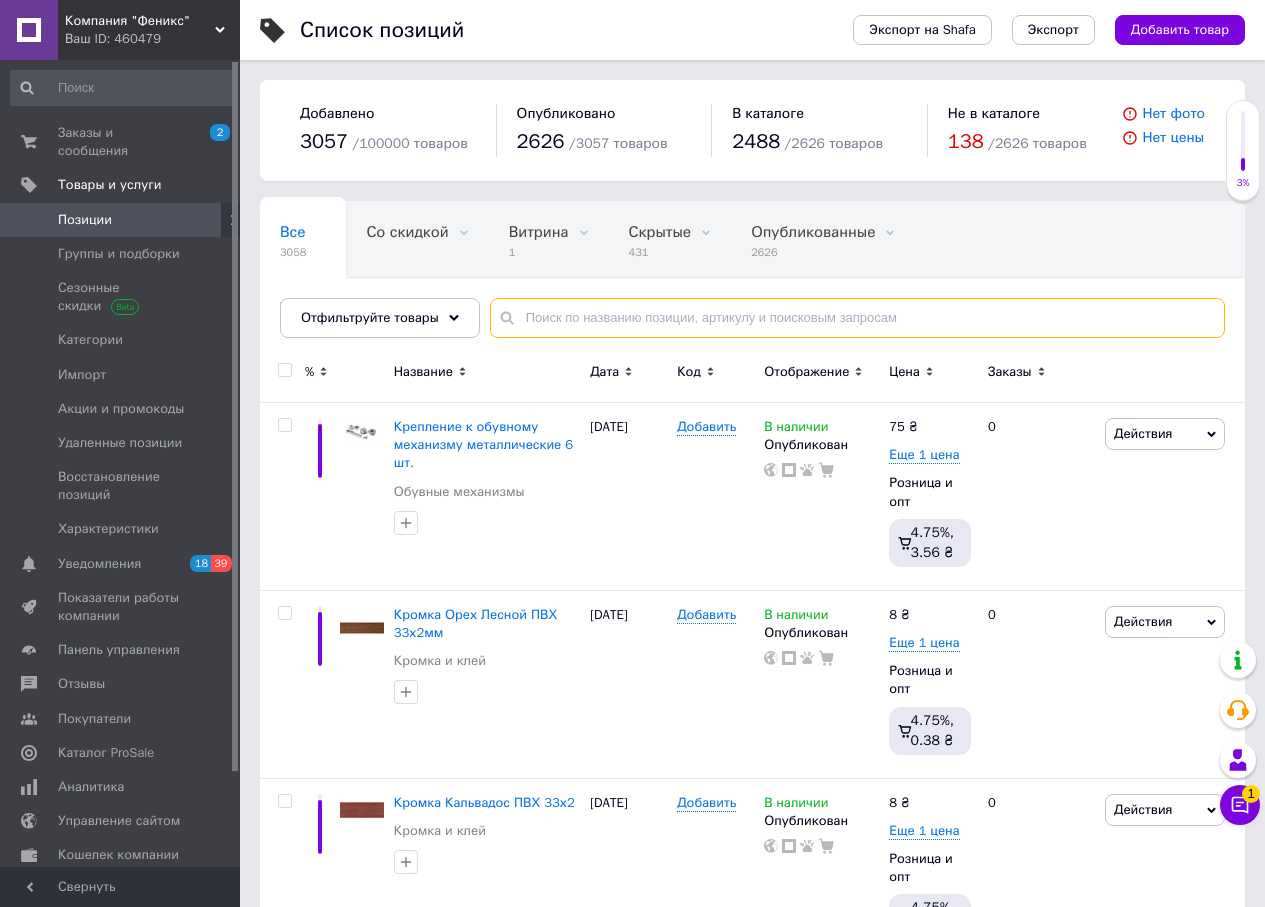 paste on "Ручка мебельная WPY337В/128 мм" 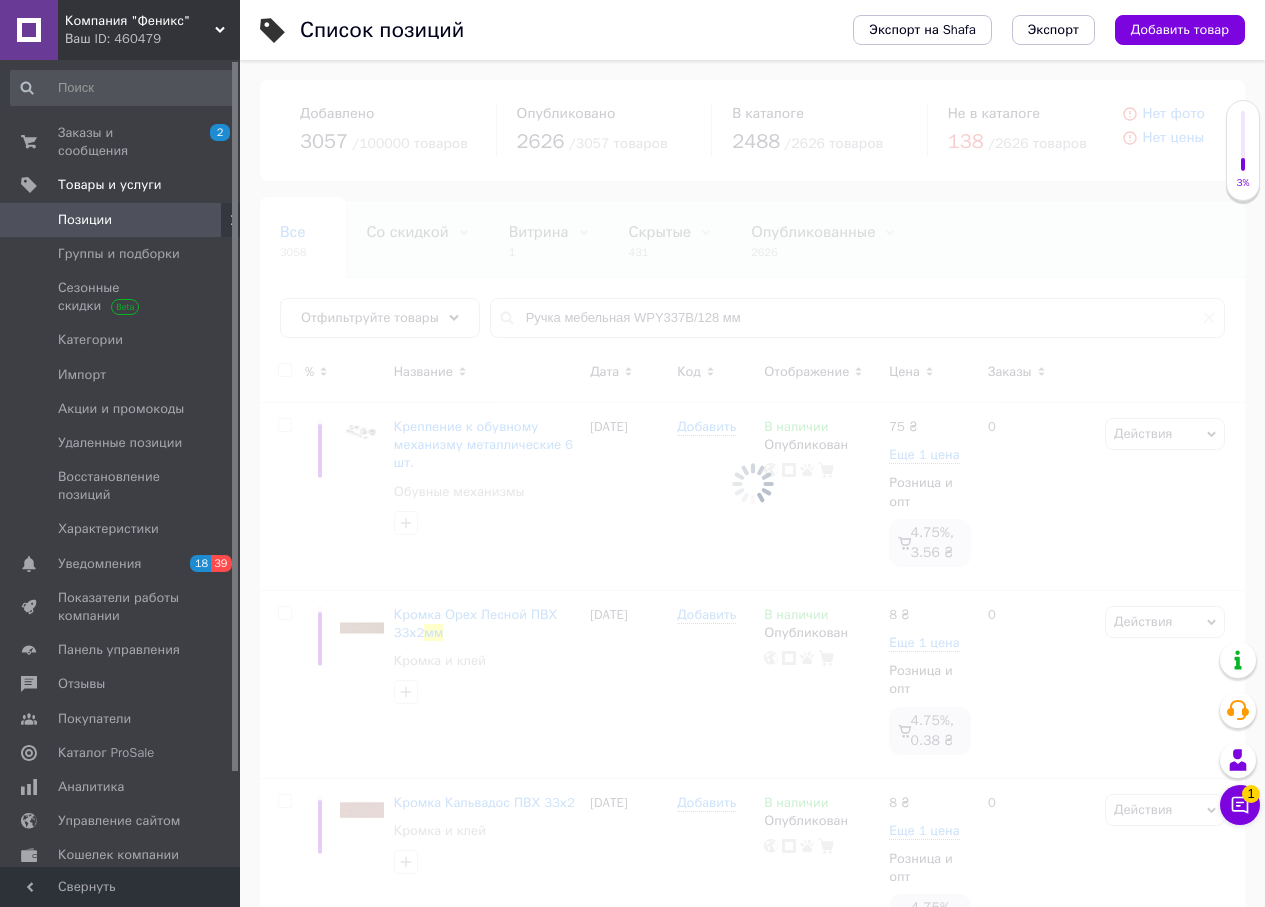 click at bounding box center [752, 483] 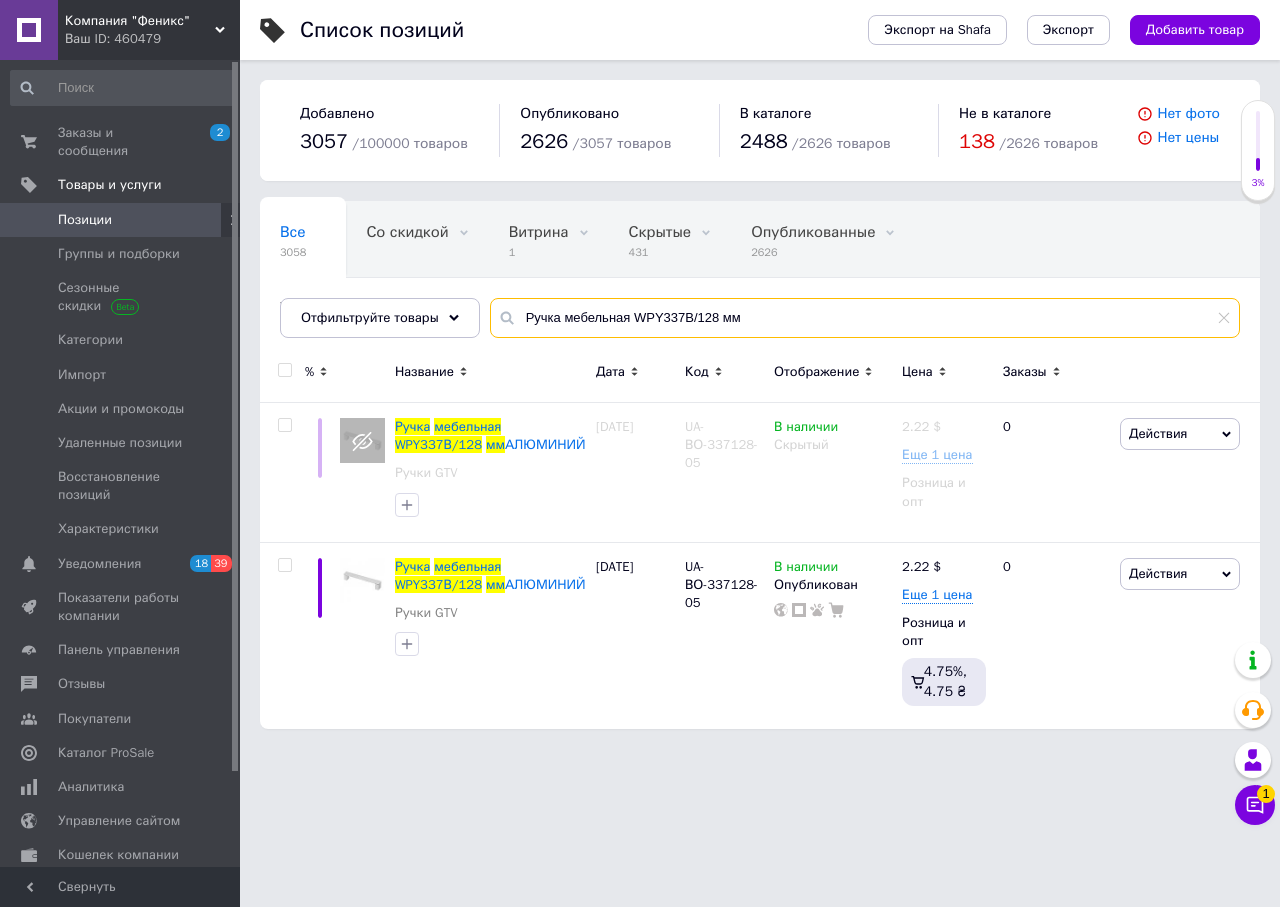click on "Ручка мебельная WPY337В/128 мм" at bounding box center [865, 318] 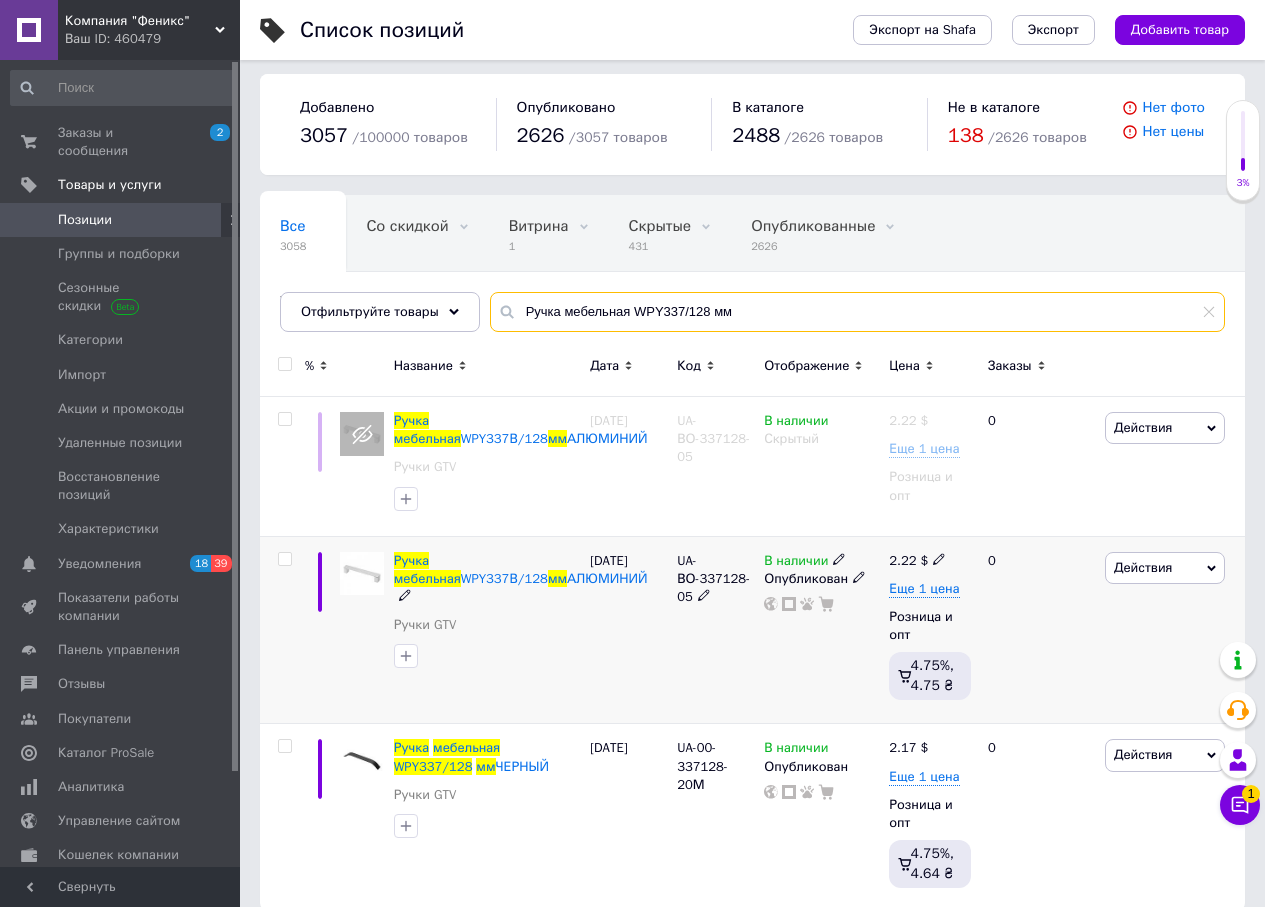 scroll, scrollTop: 48, scrollLeft: 0, axis: vertical 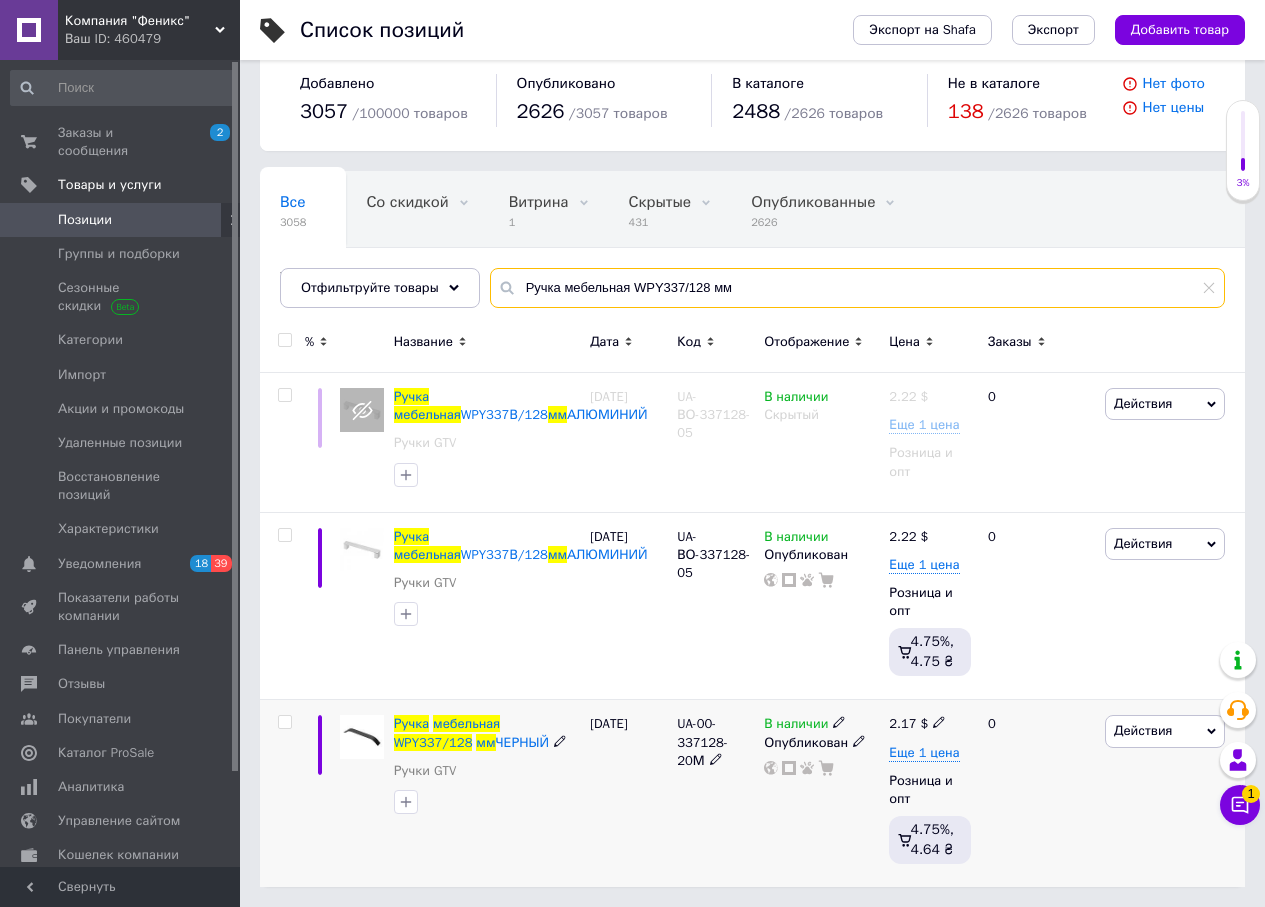 type on "Ручка мебельная WPY337/128 мм" 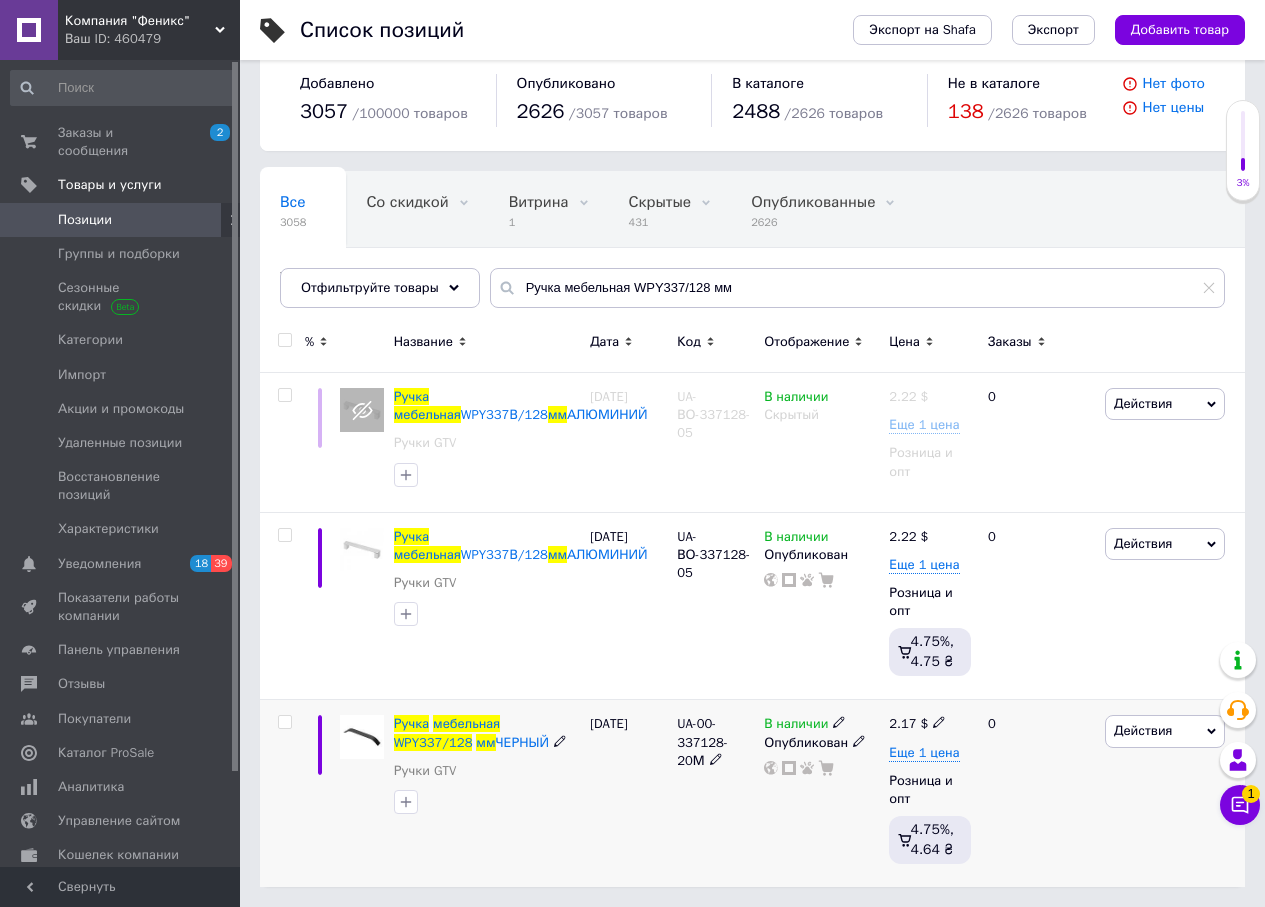 click 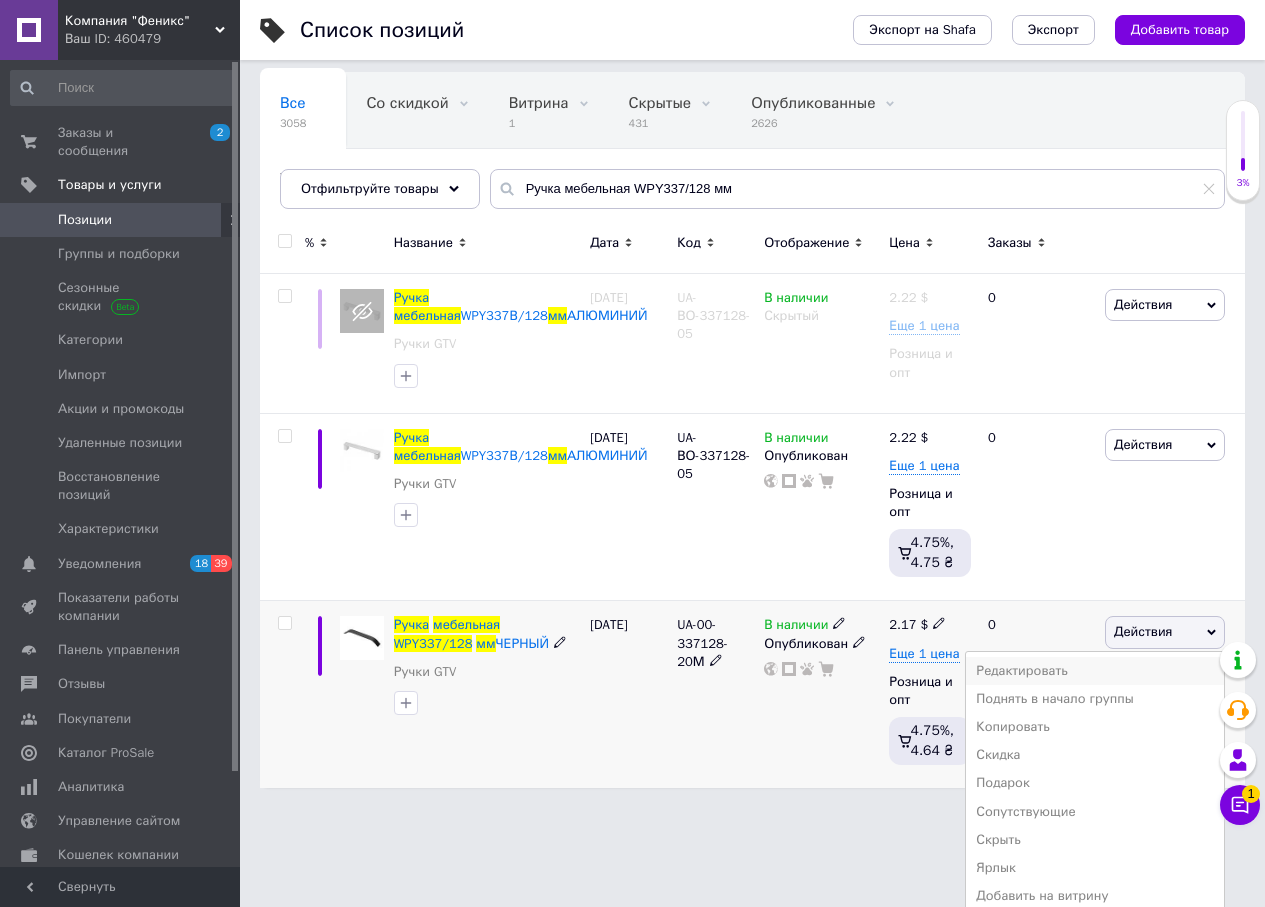 scroll, scrollTop: 213, scrollLeft: 0, axis: vertical 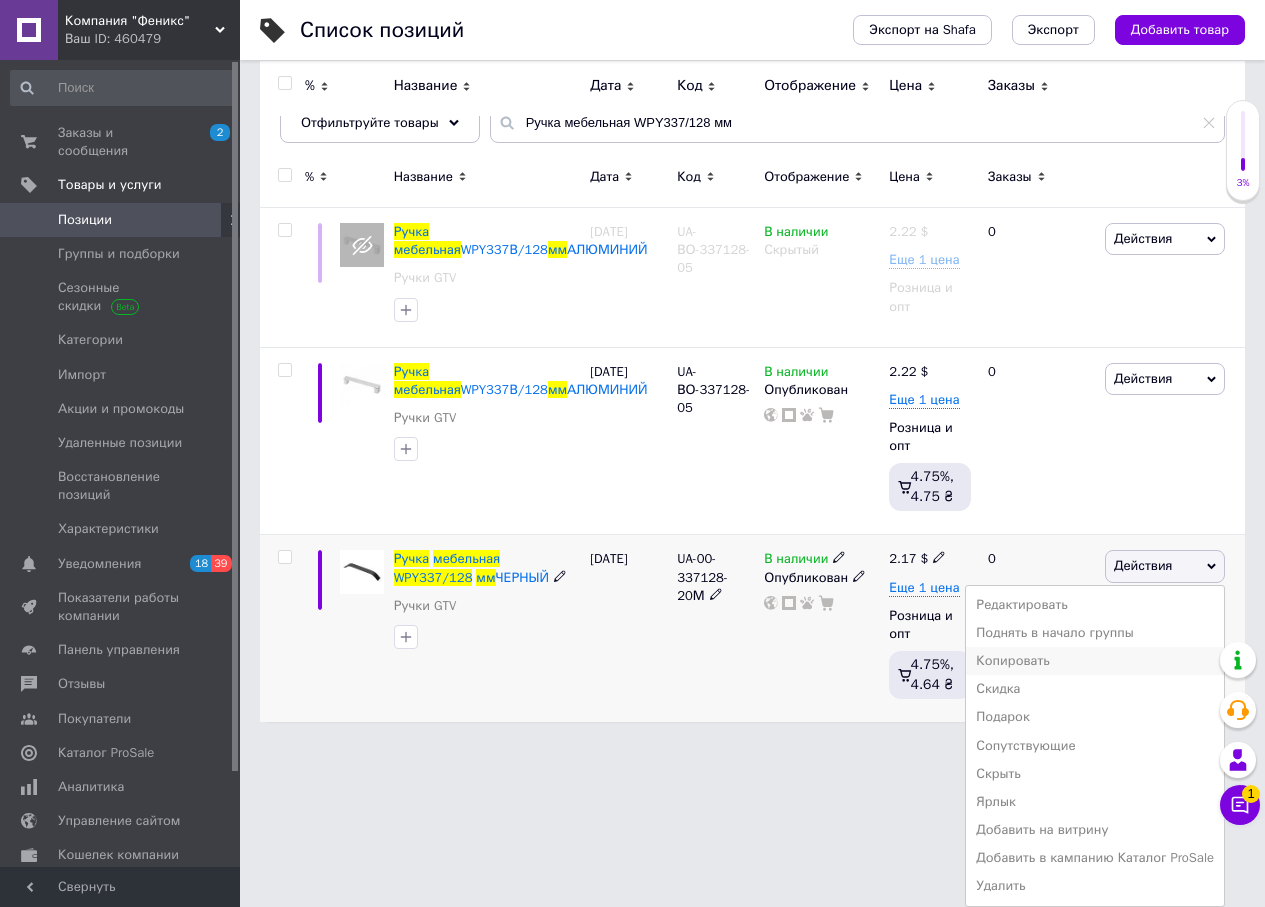click on "Копировать" at bounding box center [1095, 661] 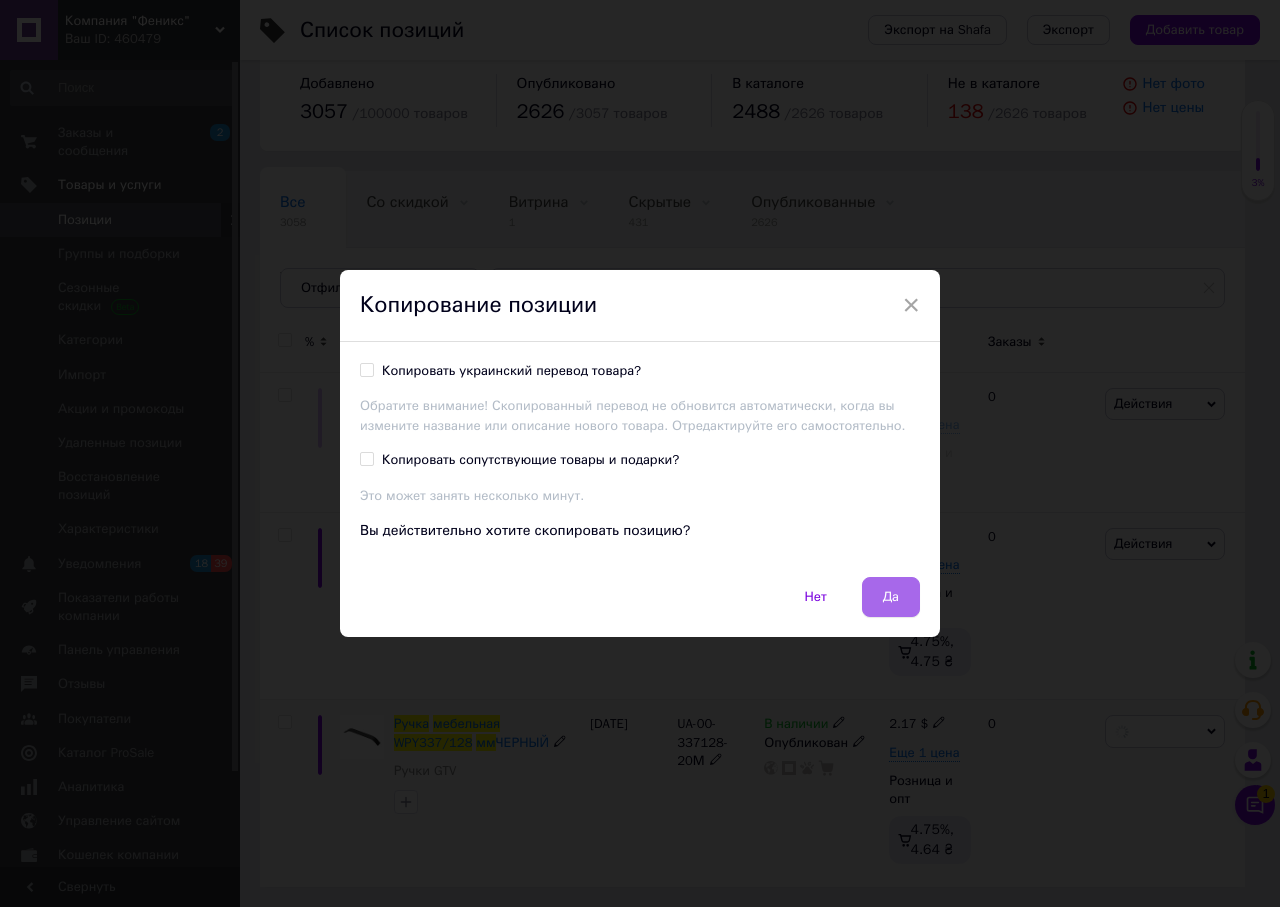click on "Да" at bounding box center (891, 597) 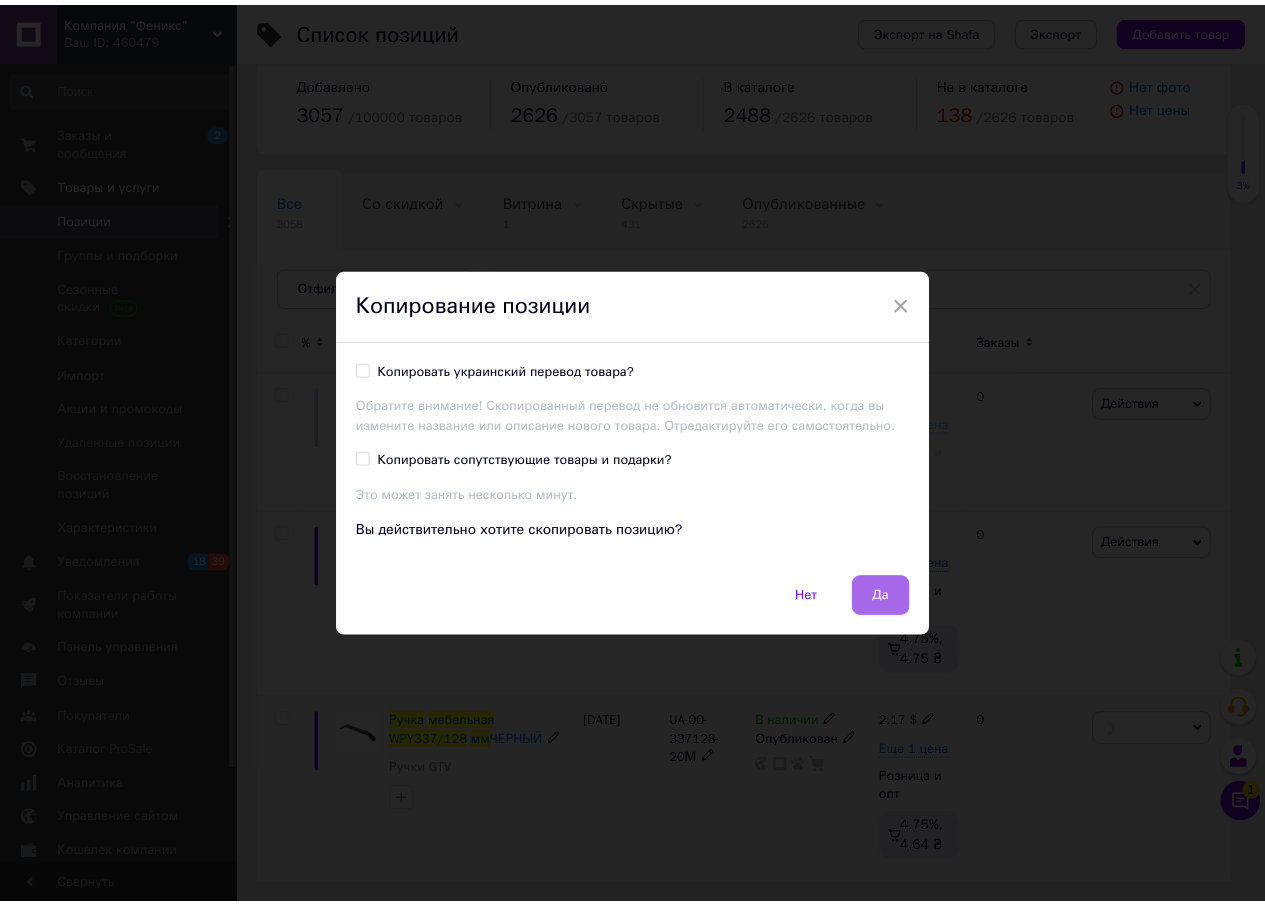 scroll, scrollTop: 30, scrollLeft: 0, axis: vertical 